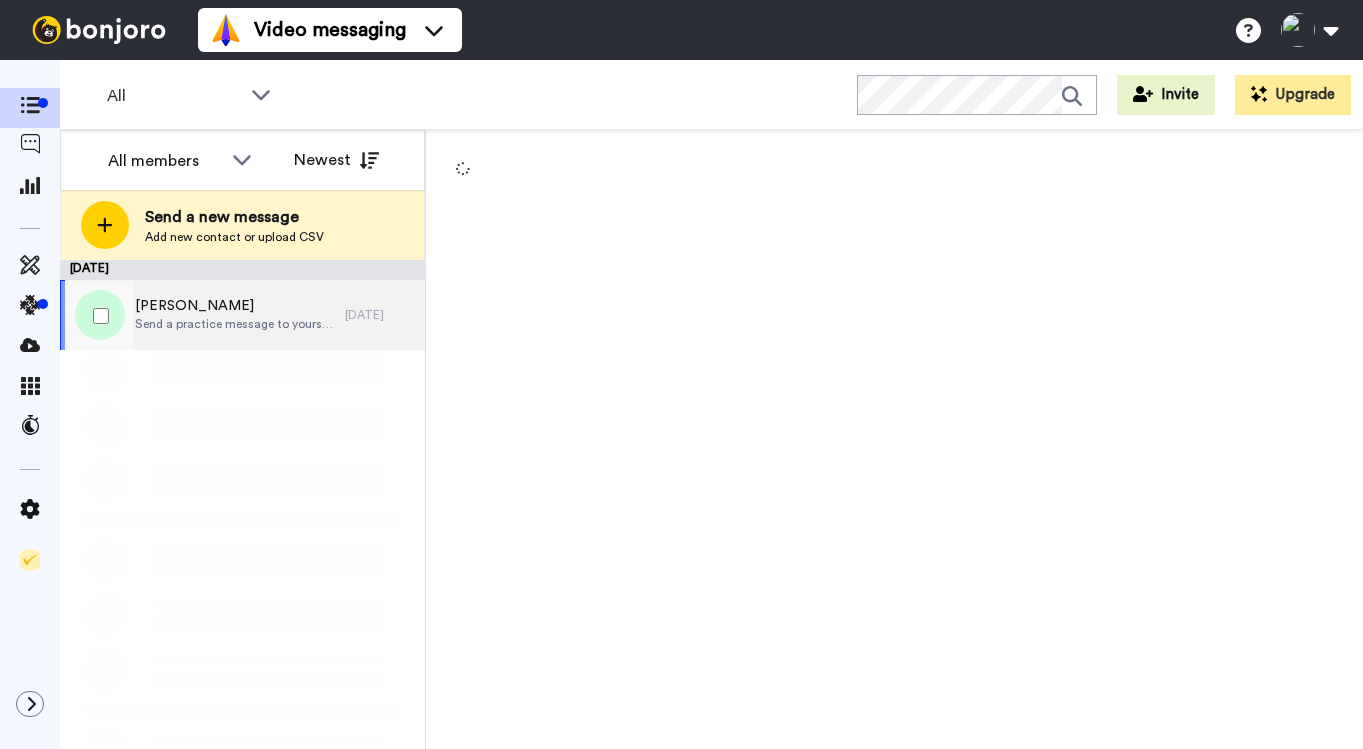 scroll, scrollTop: 0, scrollLeft: 0, axis: both 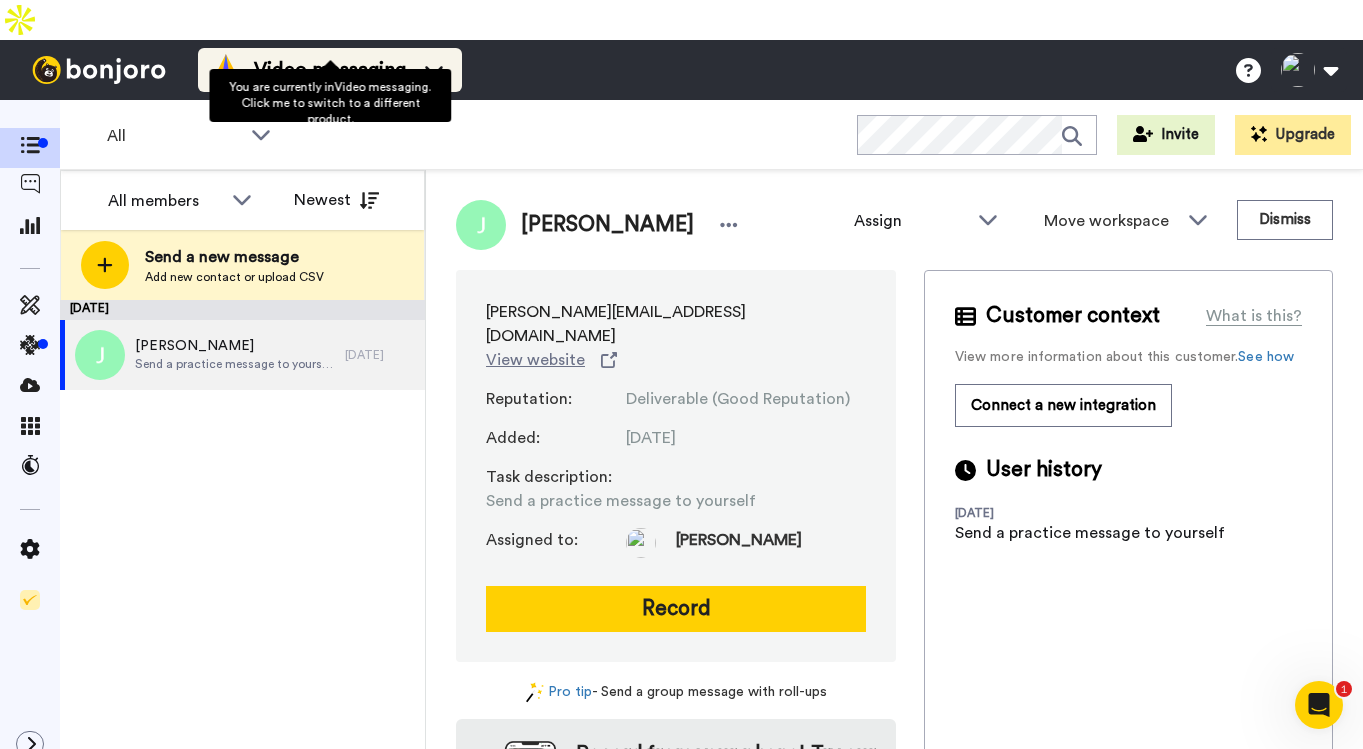 click on "Video messaging" at bounding box center (330, 70) 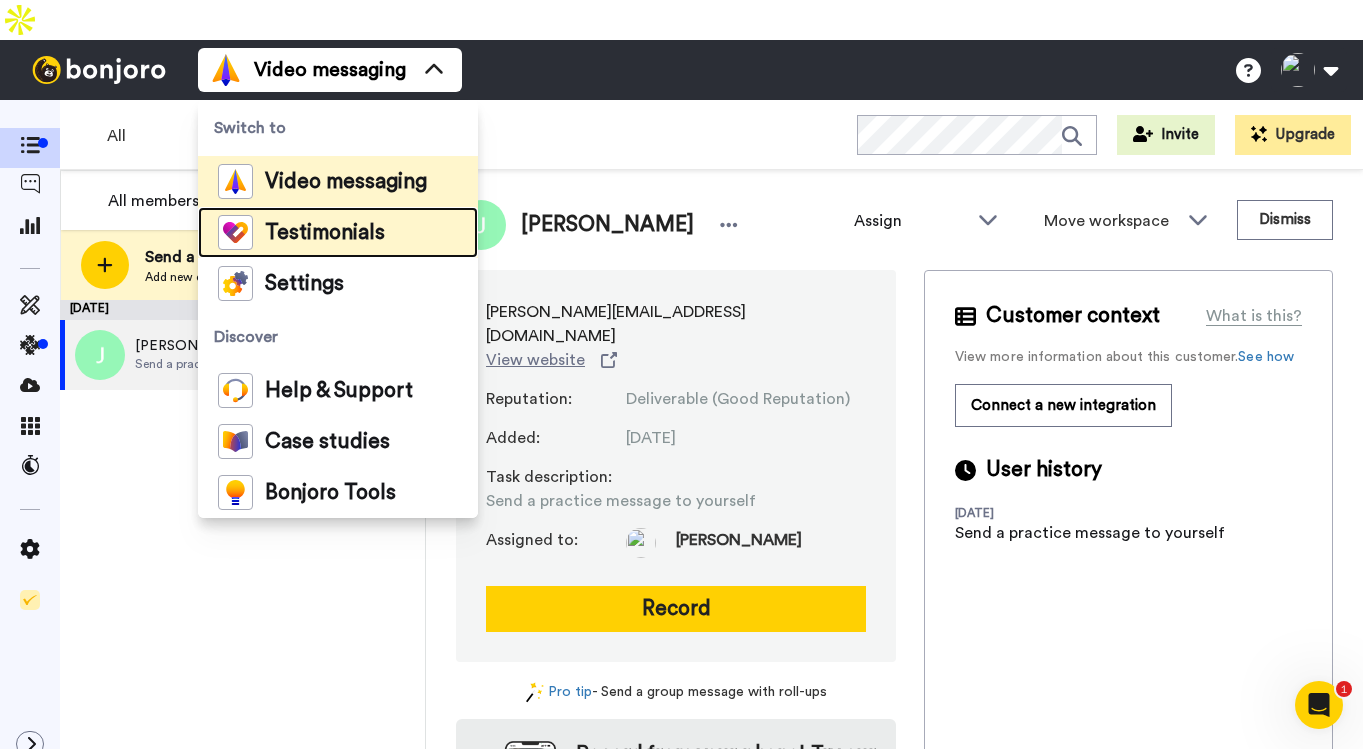 click on "Testimonials" at bounding box center (325, 233) 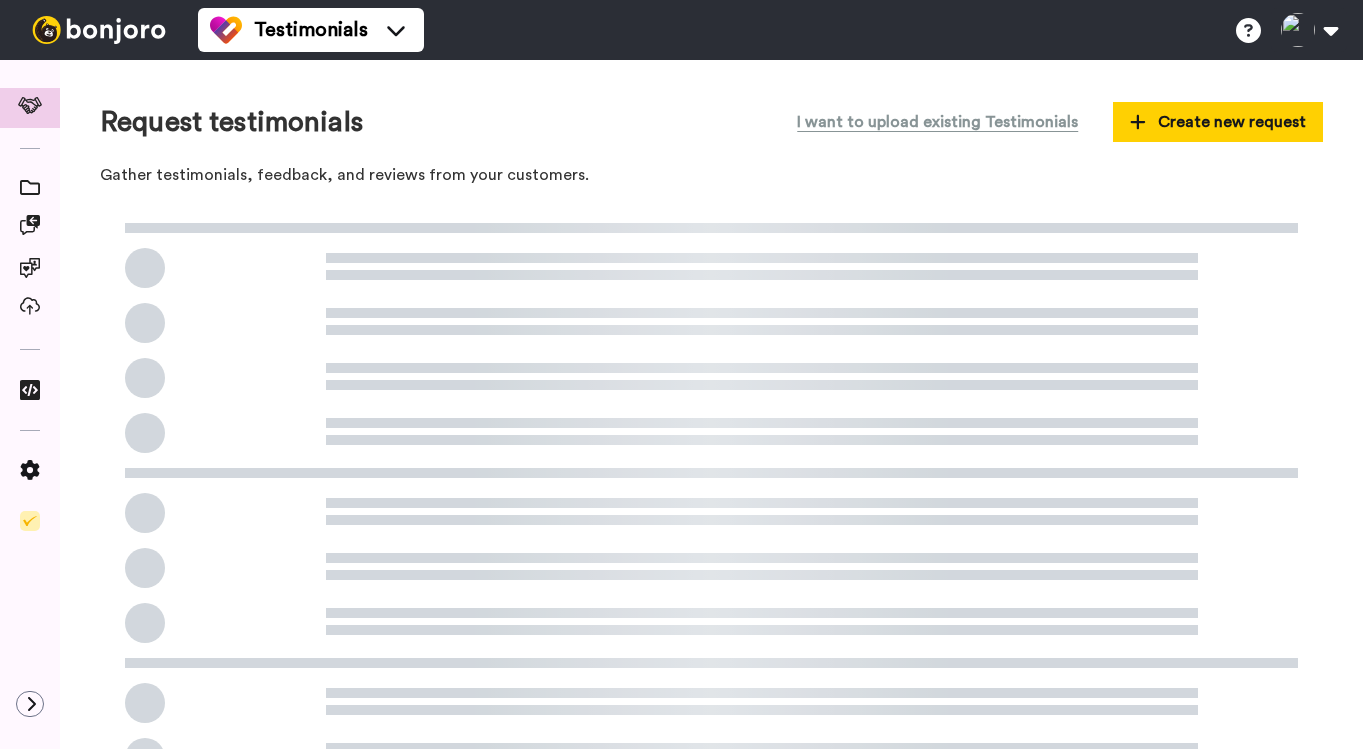 scroll, scrollTop: 0, scrollLeft: 0, axis: both 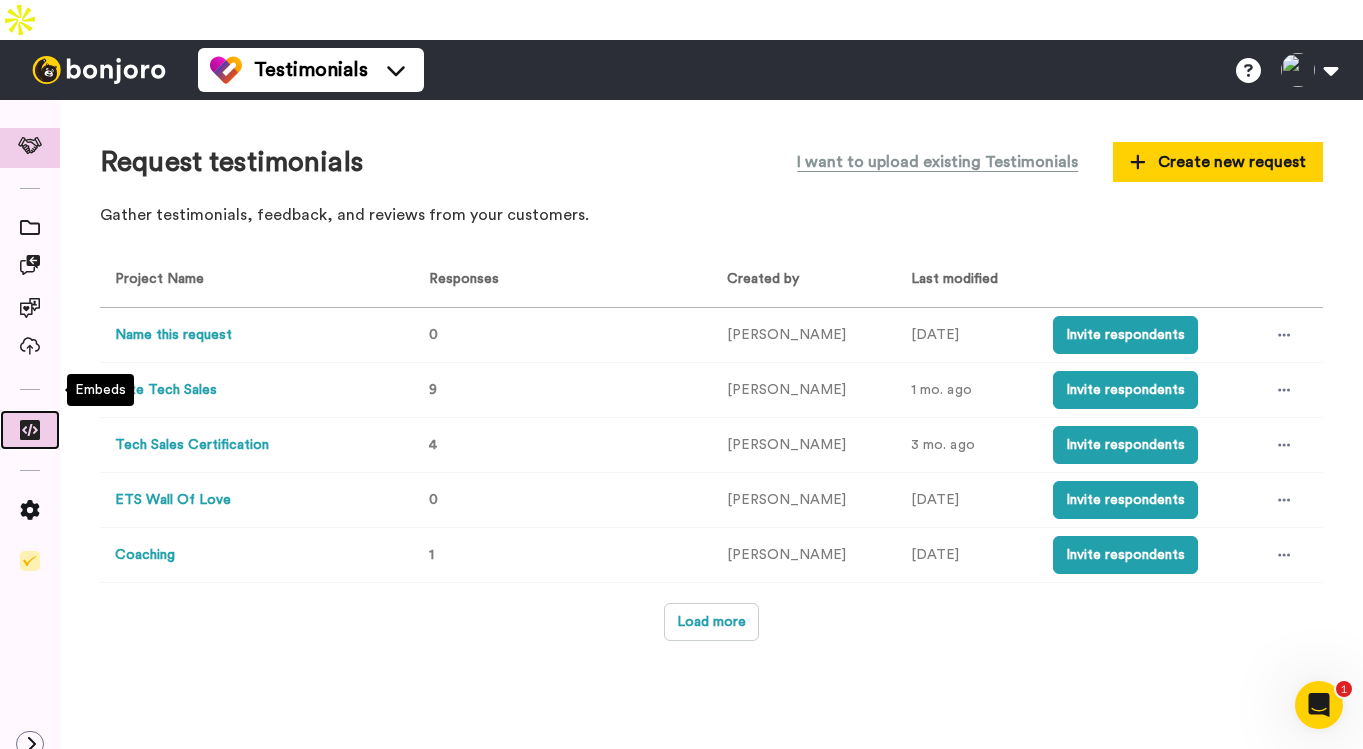 click at bounding box center [30, 430] 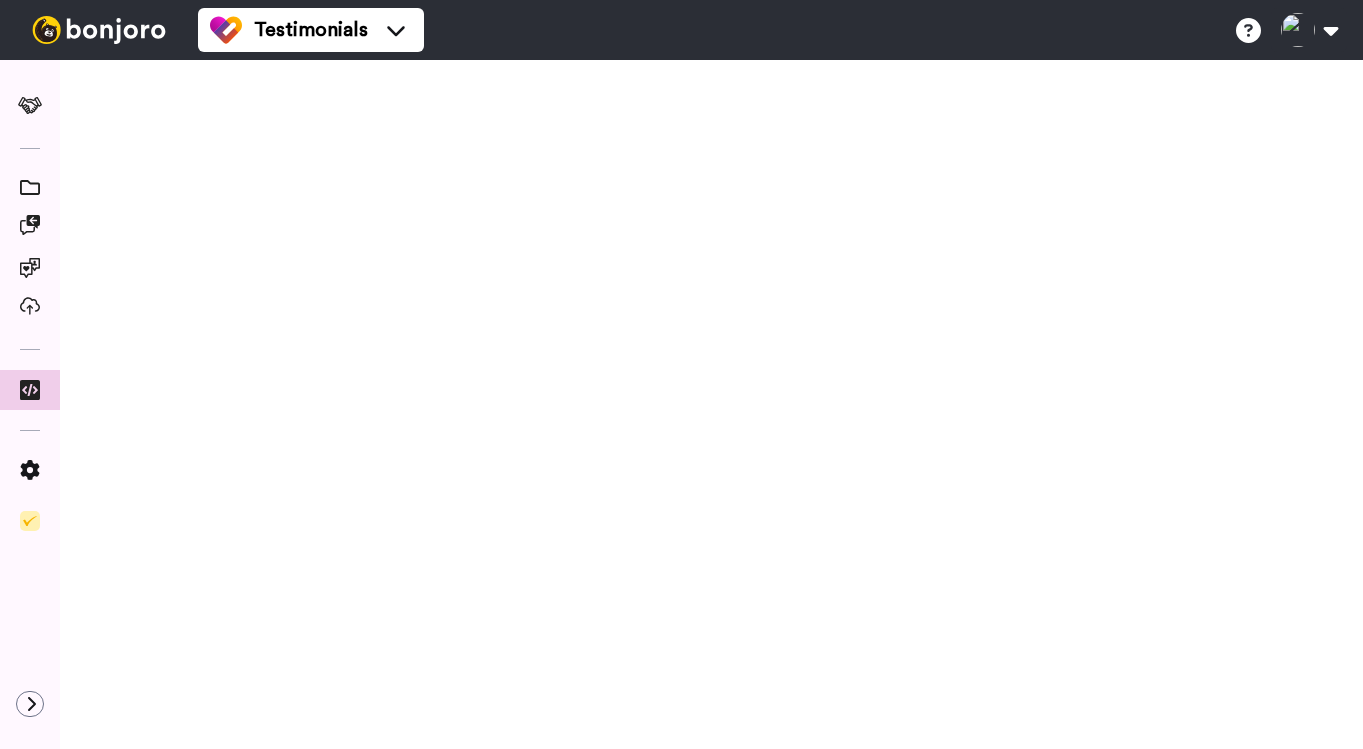 scroll, scrollTop: 0, scrollLeft: 0, axis: both 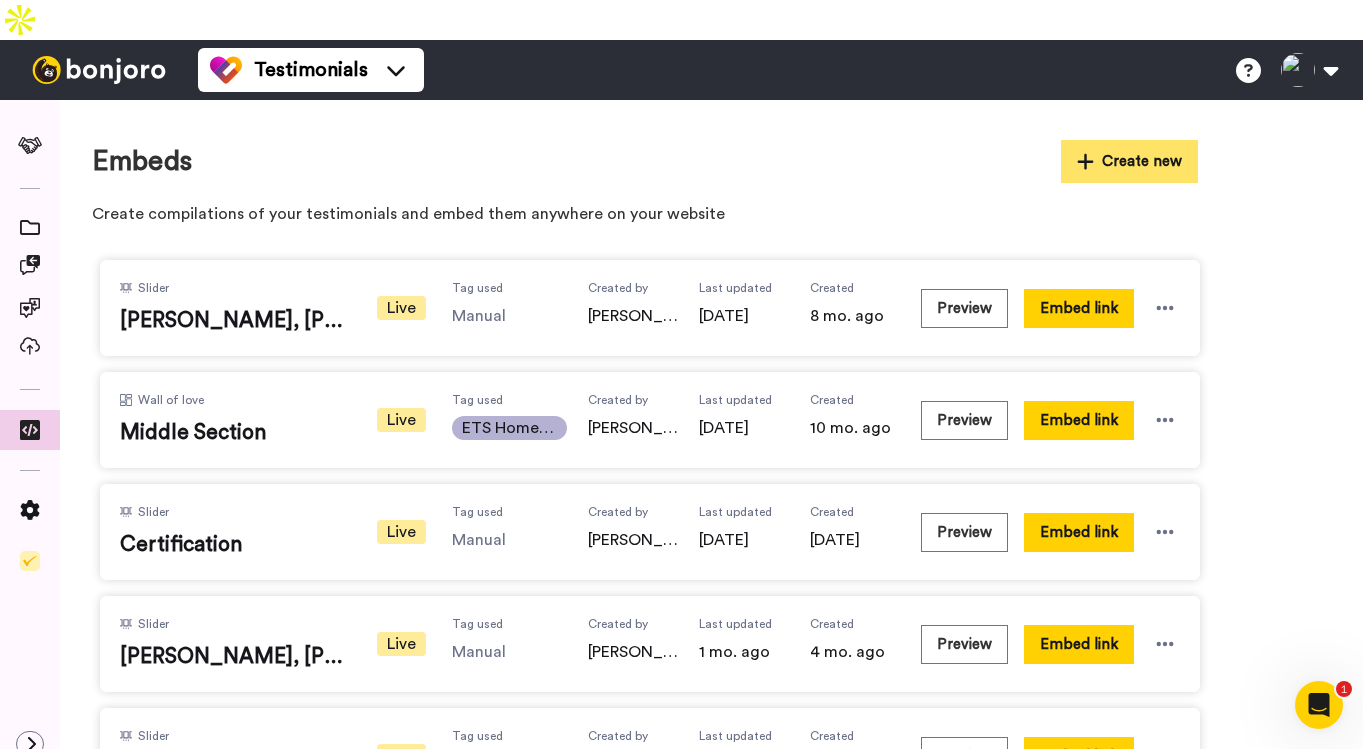 click on "Create new" at bounding box center [1130, 161] 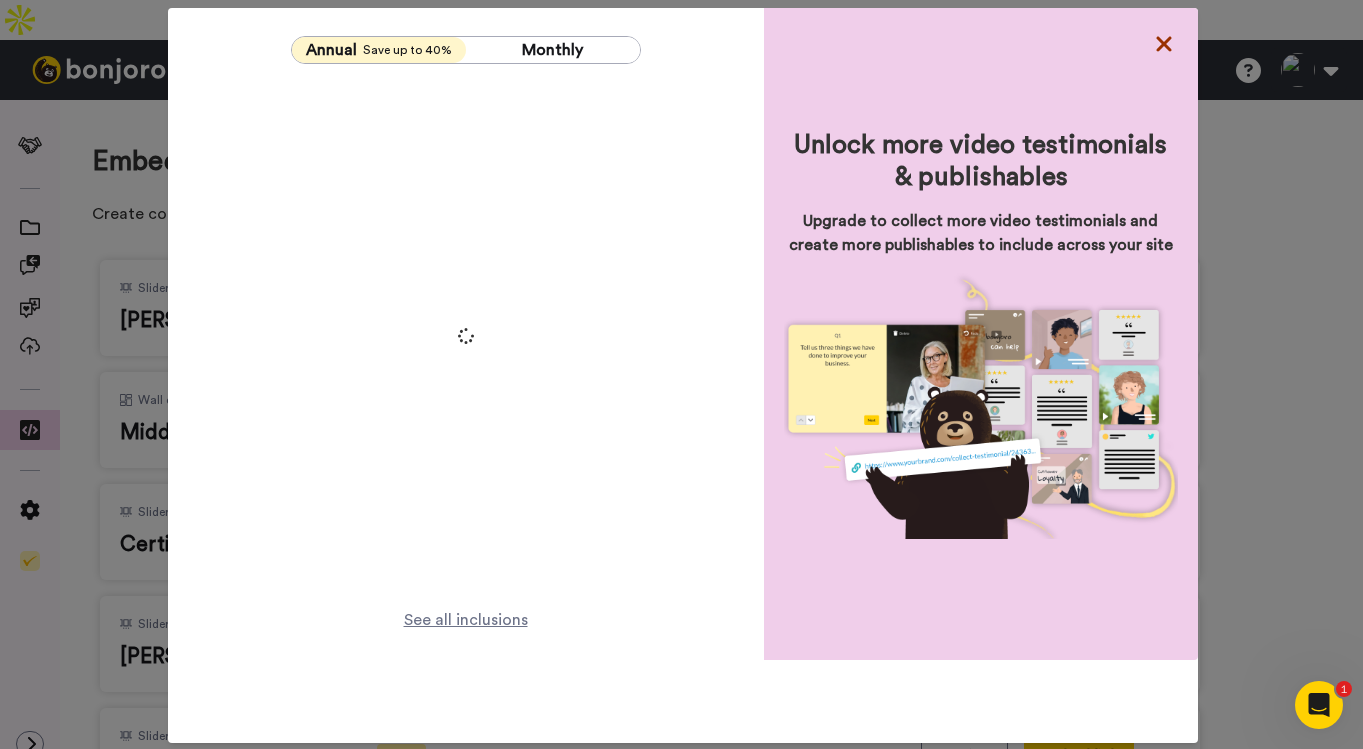 click 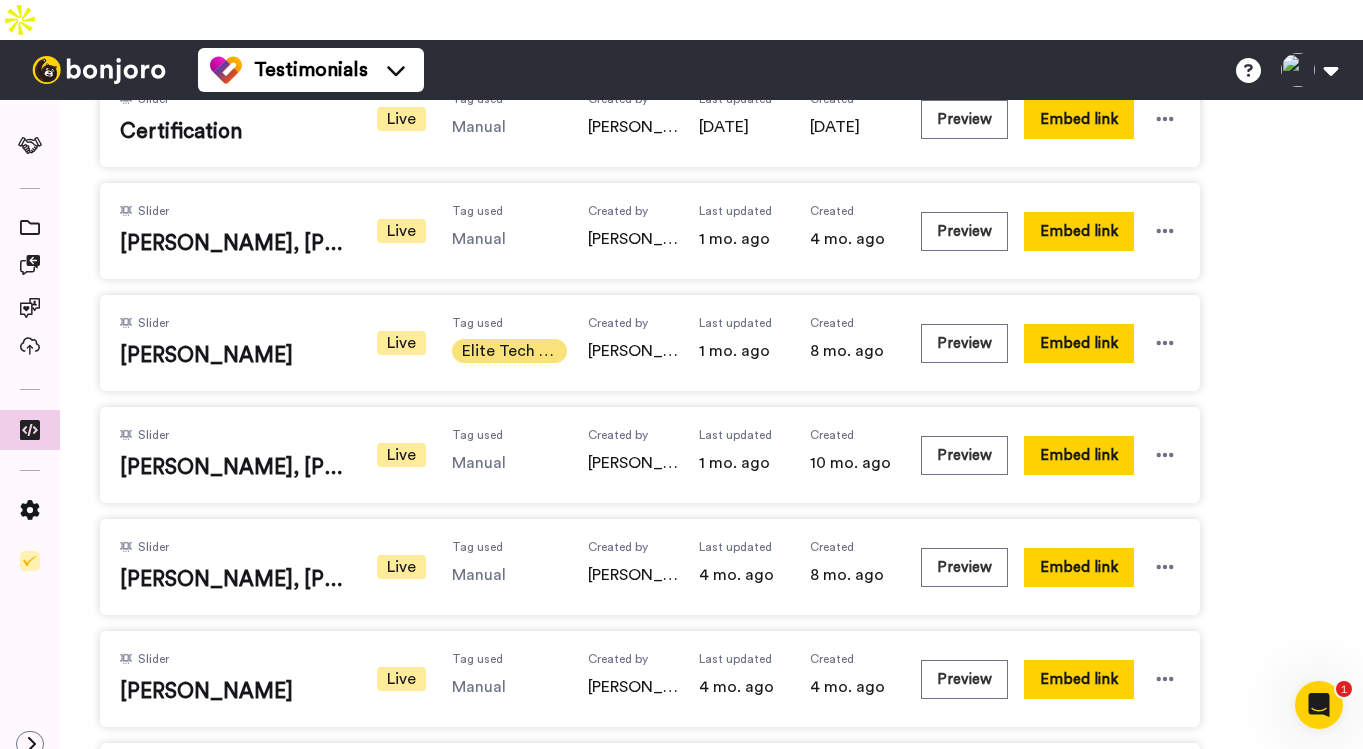 scroll, scrollTop: 603, scrollLeft: 0, axis: vertical 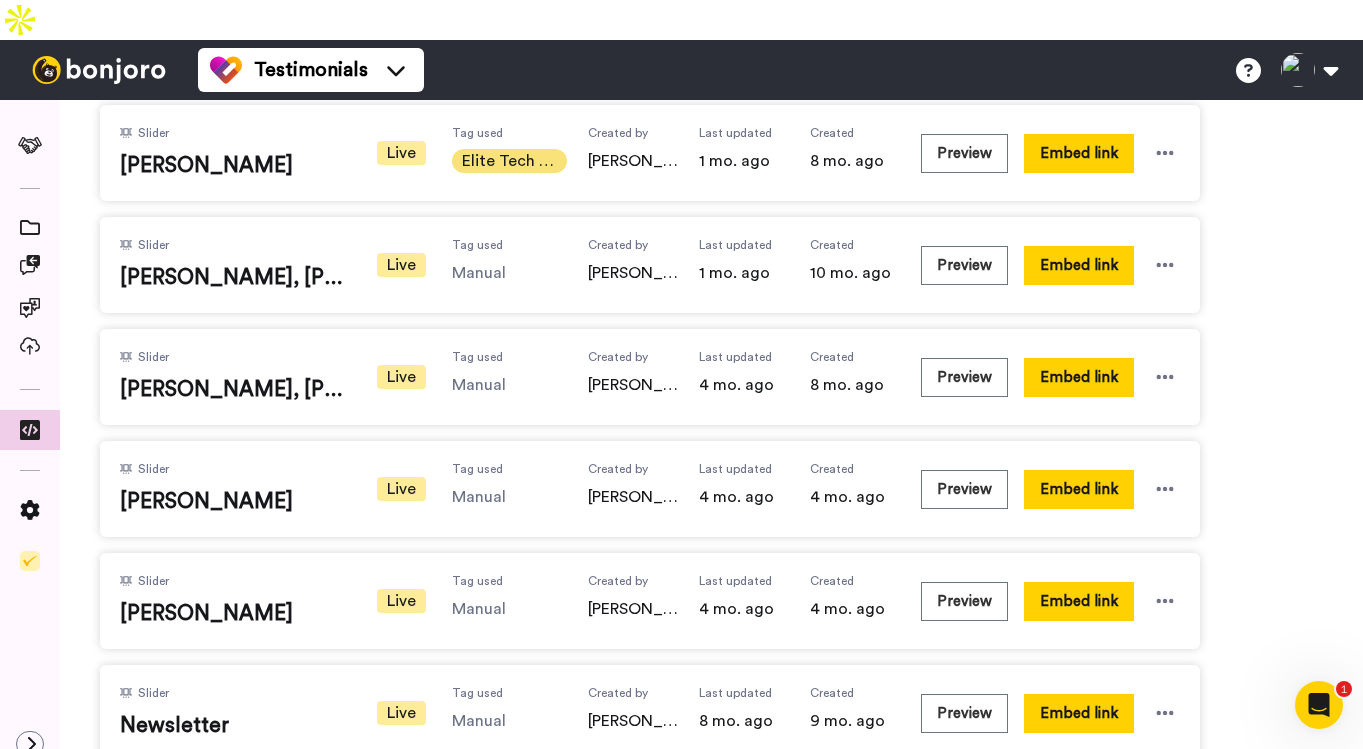 click on "Slider Newsletter Live Tag used Manual Created by [PERSON_NAME] Last updated 8 mo. ago Created 9 mo. ago Preview Embed link" at bounding box center [650, 713] 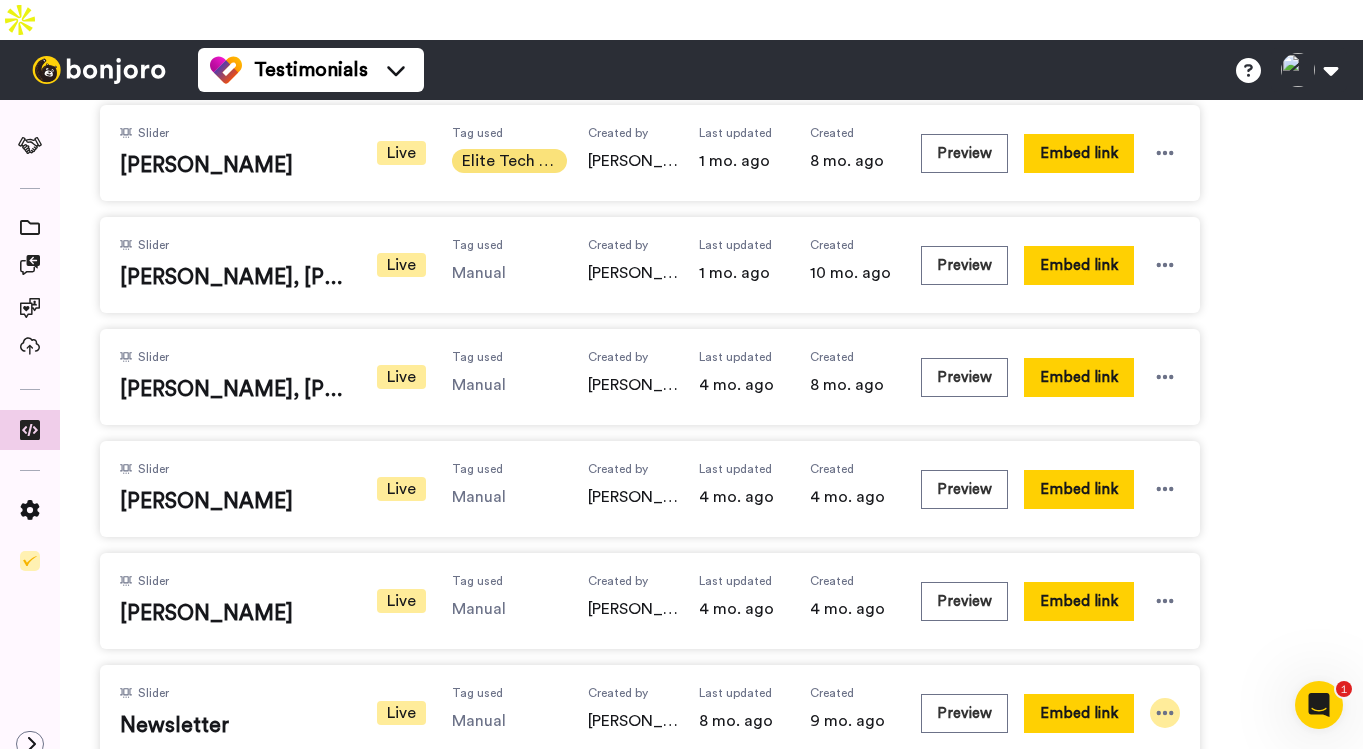 click at bounding box center (1165, 713) 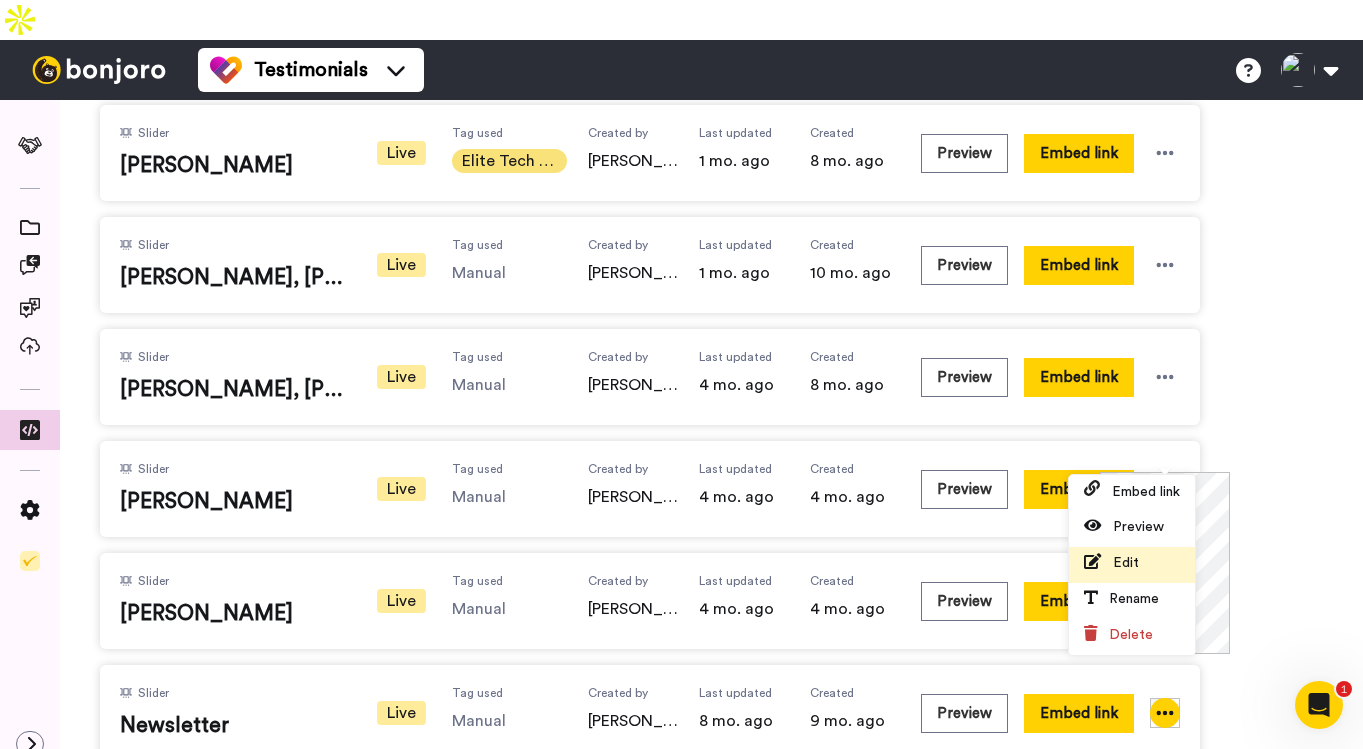 click on "Edit" at bounding box center [1126, 563] 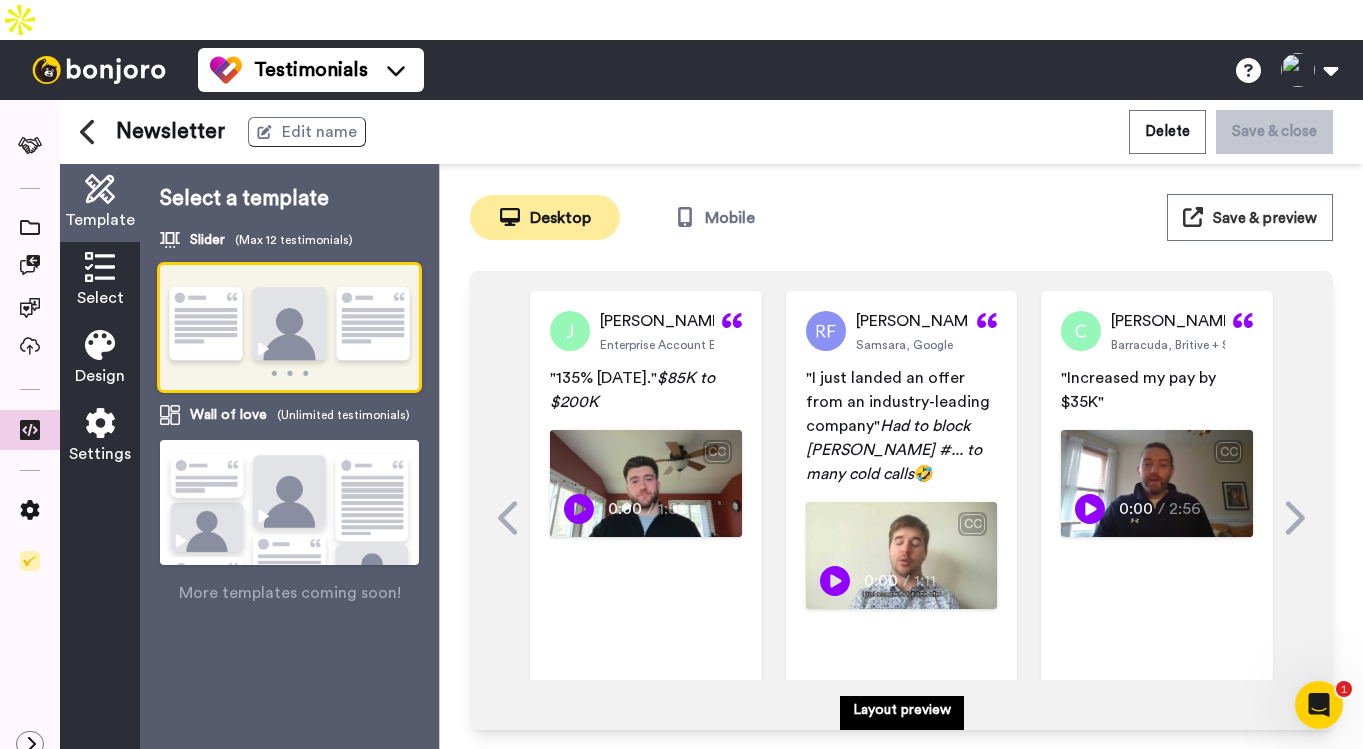 click on "Select" at bounding box center (100, 281) 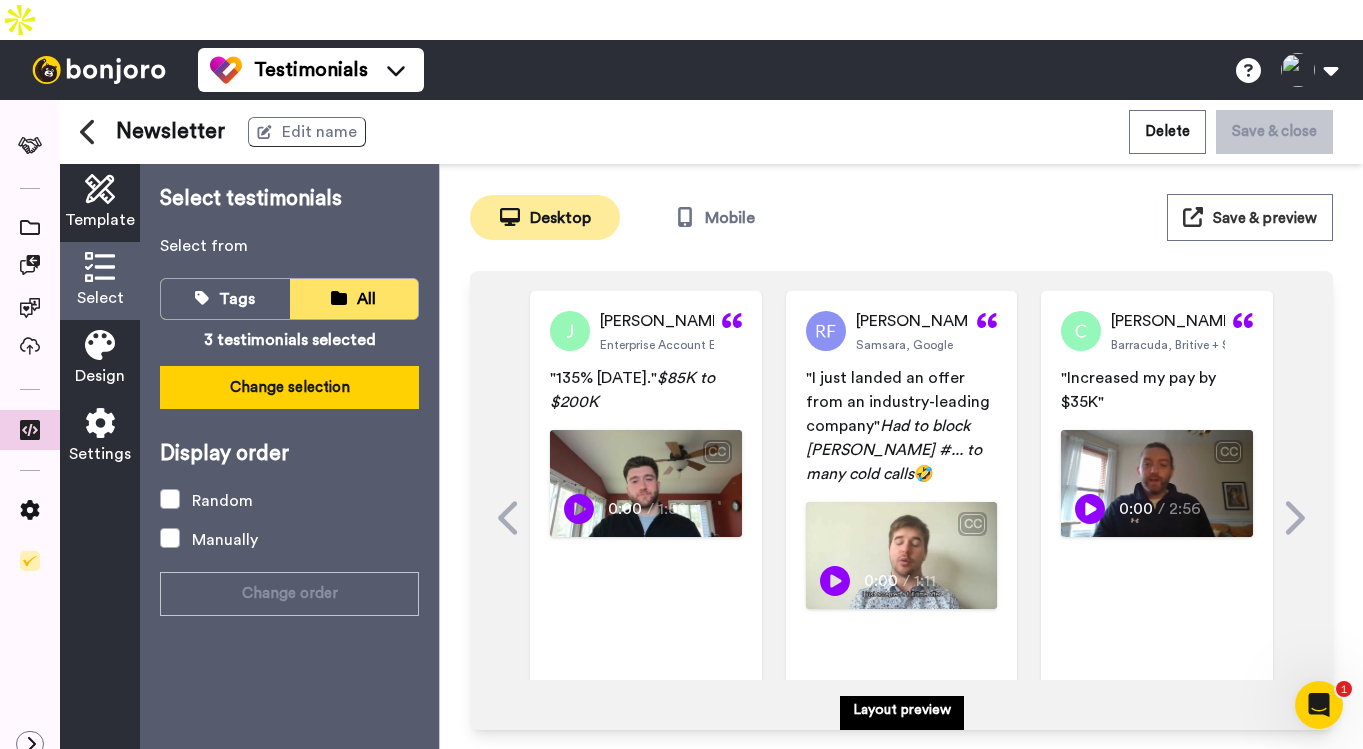 click on "Change selection" at bounding box center [289, 387] 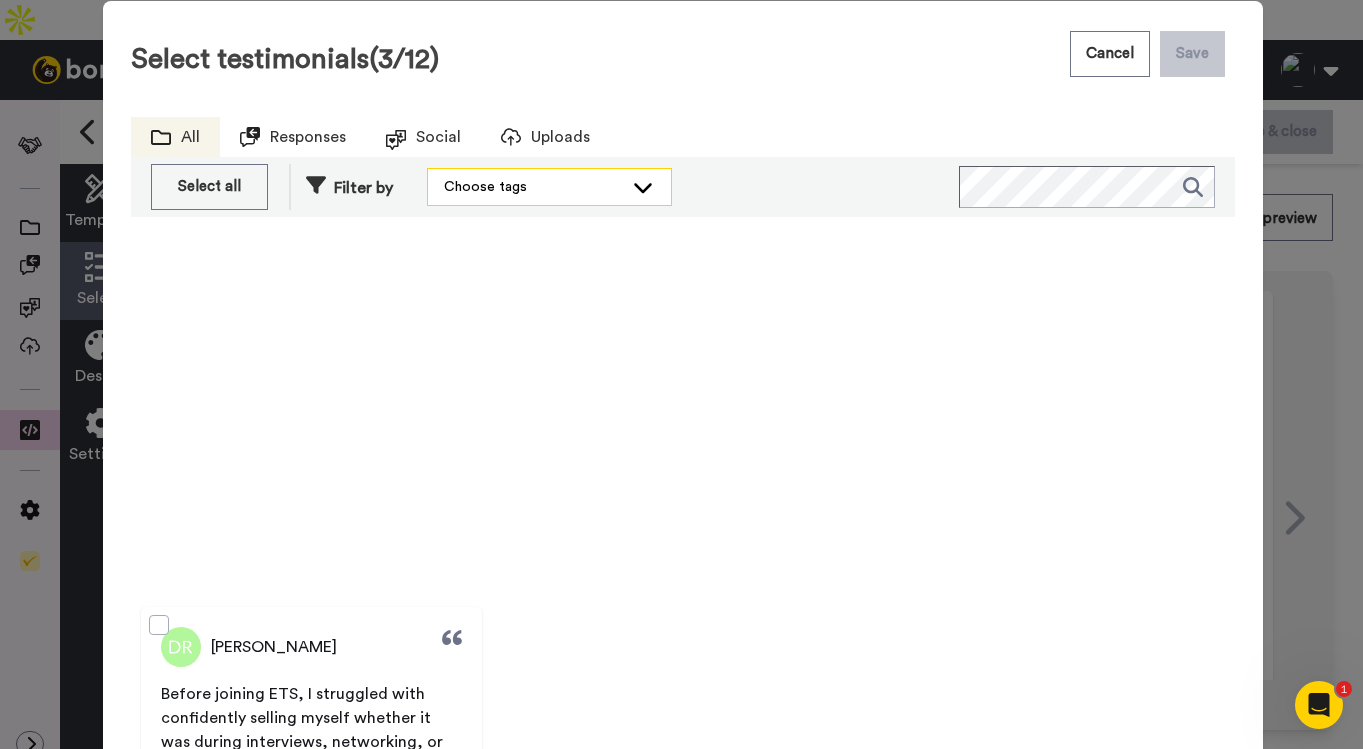click on "Choose tags" at bounding box center [533, 187] 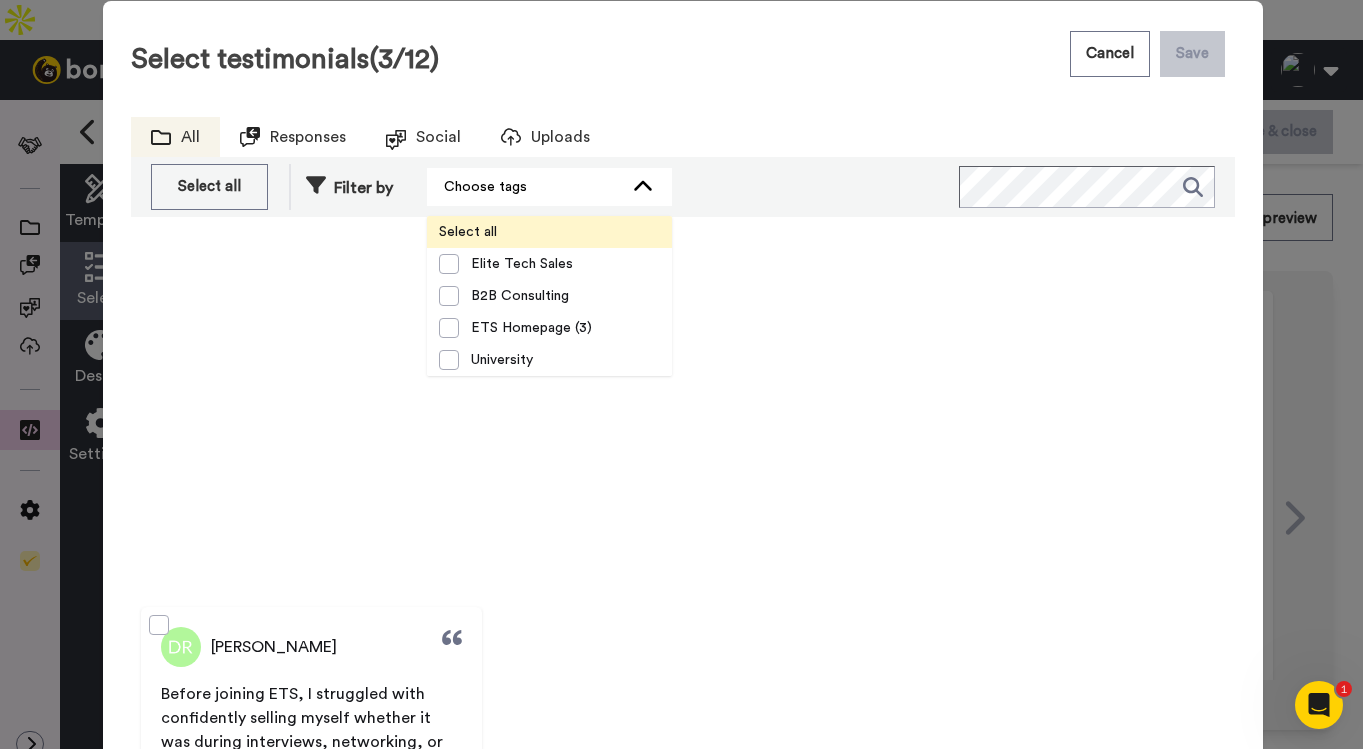 click on "Select all" at bounding box center (468, 232) 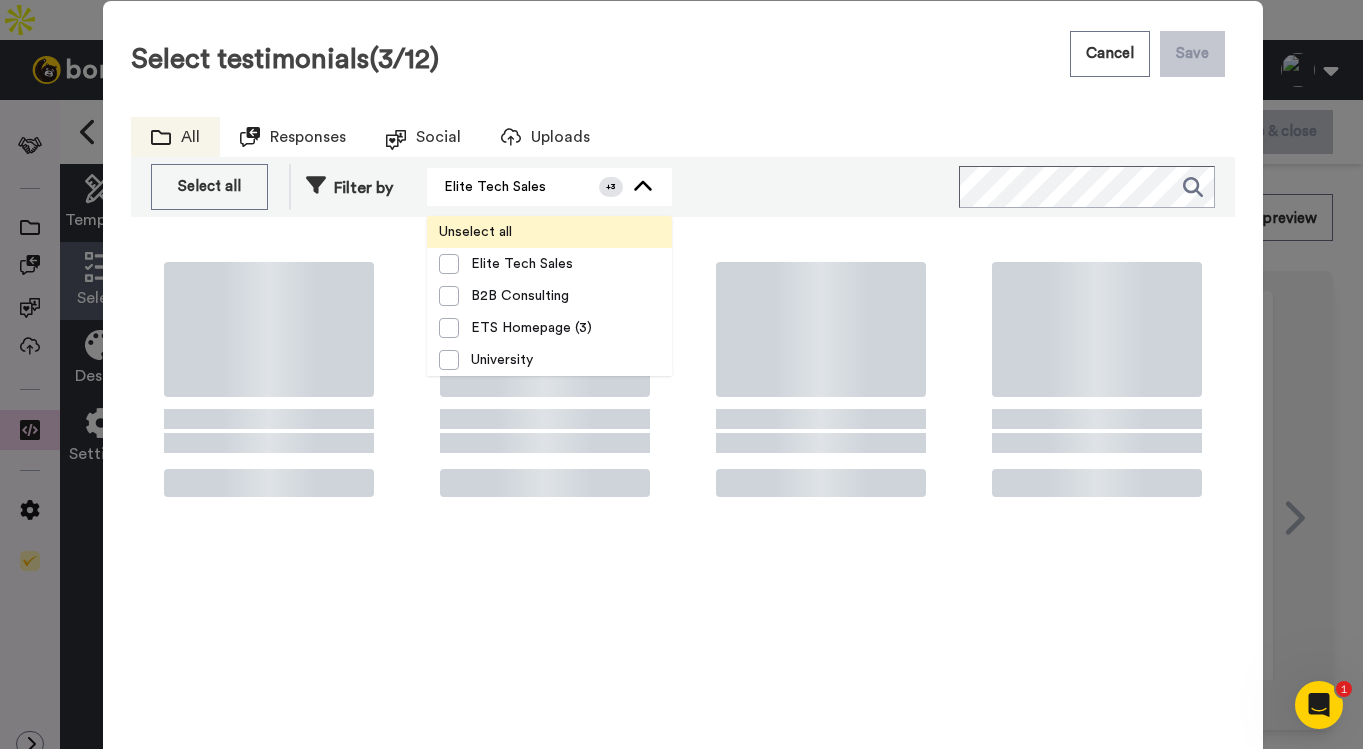 click on "Unselect all" at bounding box center [475, 232] 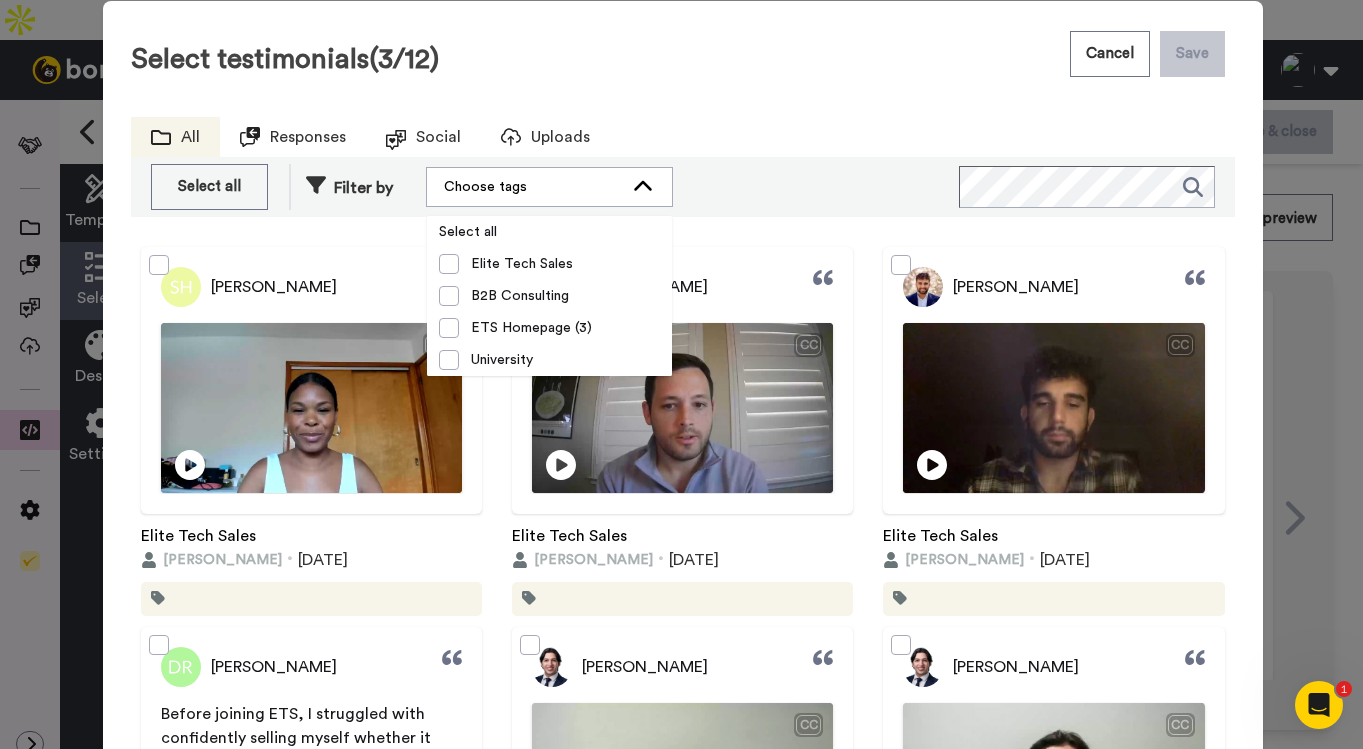 click on "Select testimonials   (3/12) Cancel Save All Responses Social Uploads Select all Deselect all Filter by Choose tags Select all Elite Tech Sales B2B Consulting ETS Homepage (3) University [PERSON_NAME] Play/Pause Elite Tech Sales   Shvevyah [PERSON_NAME] [DATE] [PERSON_NAME] CC Play/Pause Elite Tech Sales   [PERSON_NAME] [DATE] [PERSON_NAME] CC Play/Pause Elite Tech Sales   [PERSON_NAME] [DATE] [PERSON_NAME] Before joining ETS, I struggled with confidently selling myself whether it was during interviews, networking, or simply articulating my strengths. I knew I had the drive and potential, but I wasn’t communicating it effectively. That’s what ultimately pushed me to join ETS. ﻿ Working with ETS was a game changer. I learned how to clearly communicate my value, improve my overall presence, and most importantly, I landed a job in tech sales a goal I had been working hard to achieve. My communication skills improved tremendously, and I now approach professional situations with confidence and clarity." at bounding box center [683, 401] 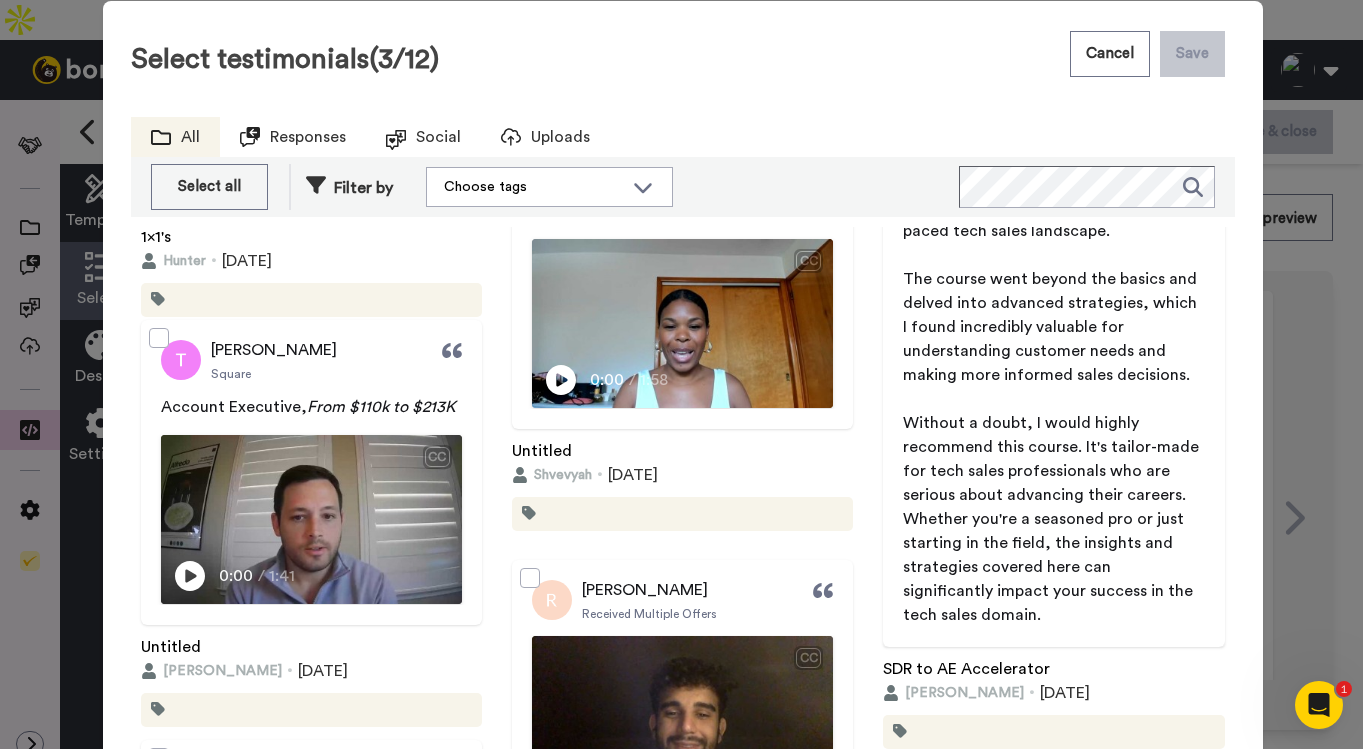scroll, scrollTop: 3047, scrollLeft: 0, axis: vertical 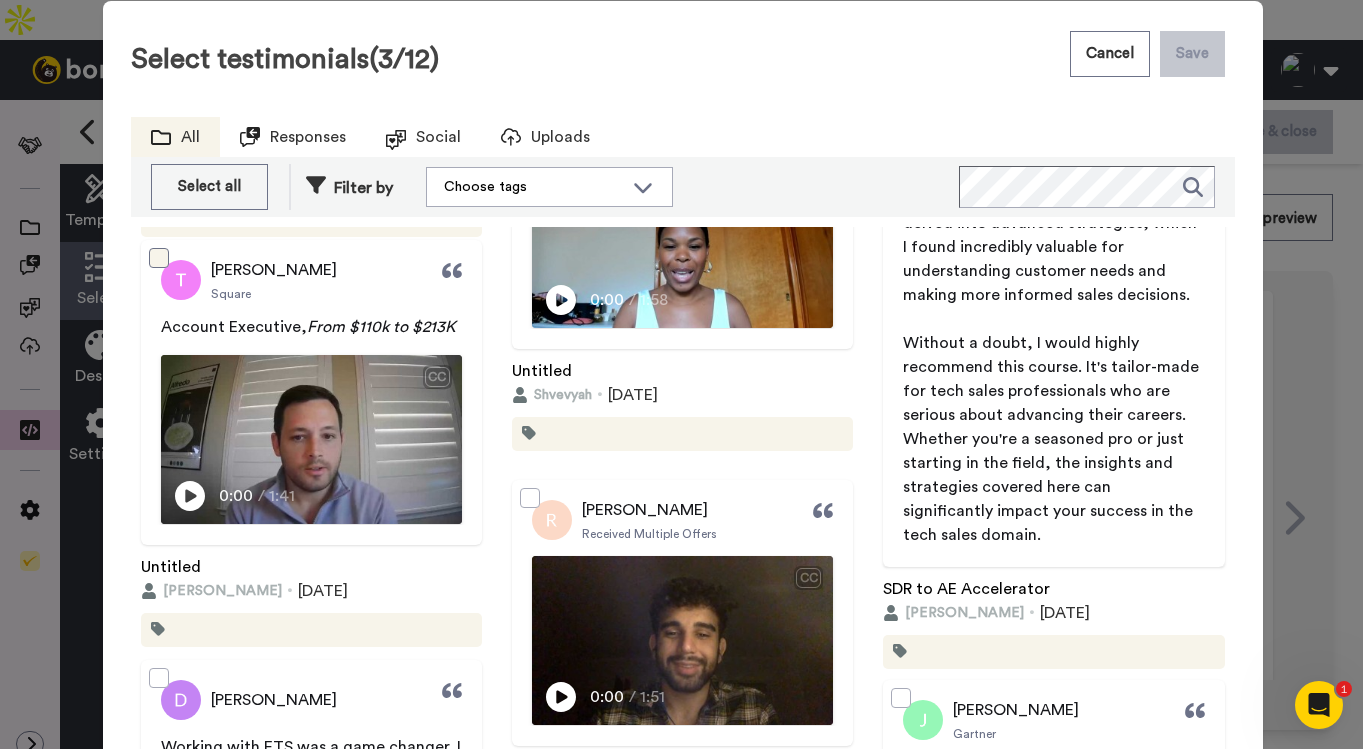 click at bounding box center [159, 258] 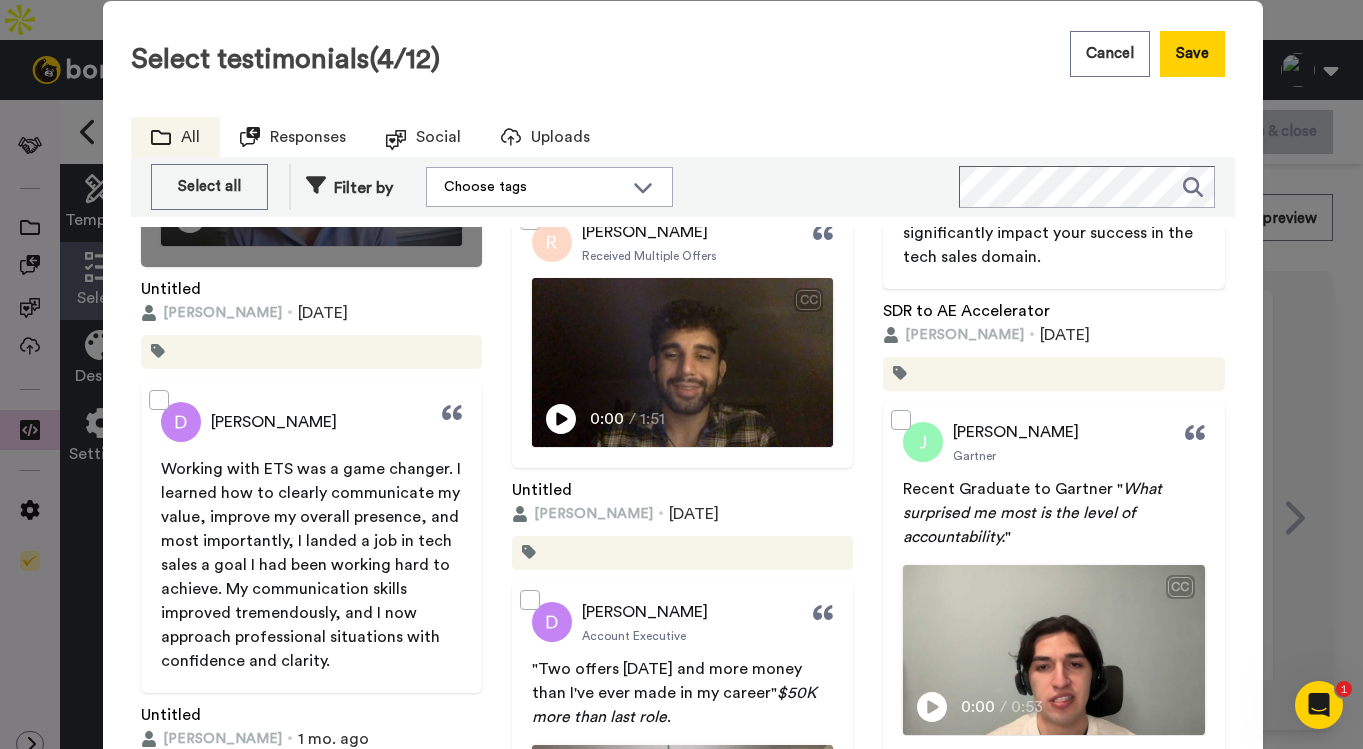 scroll, scrollTop: 3664, scrollLeft: 0, axis: vertical 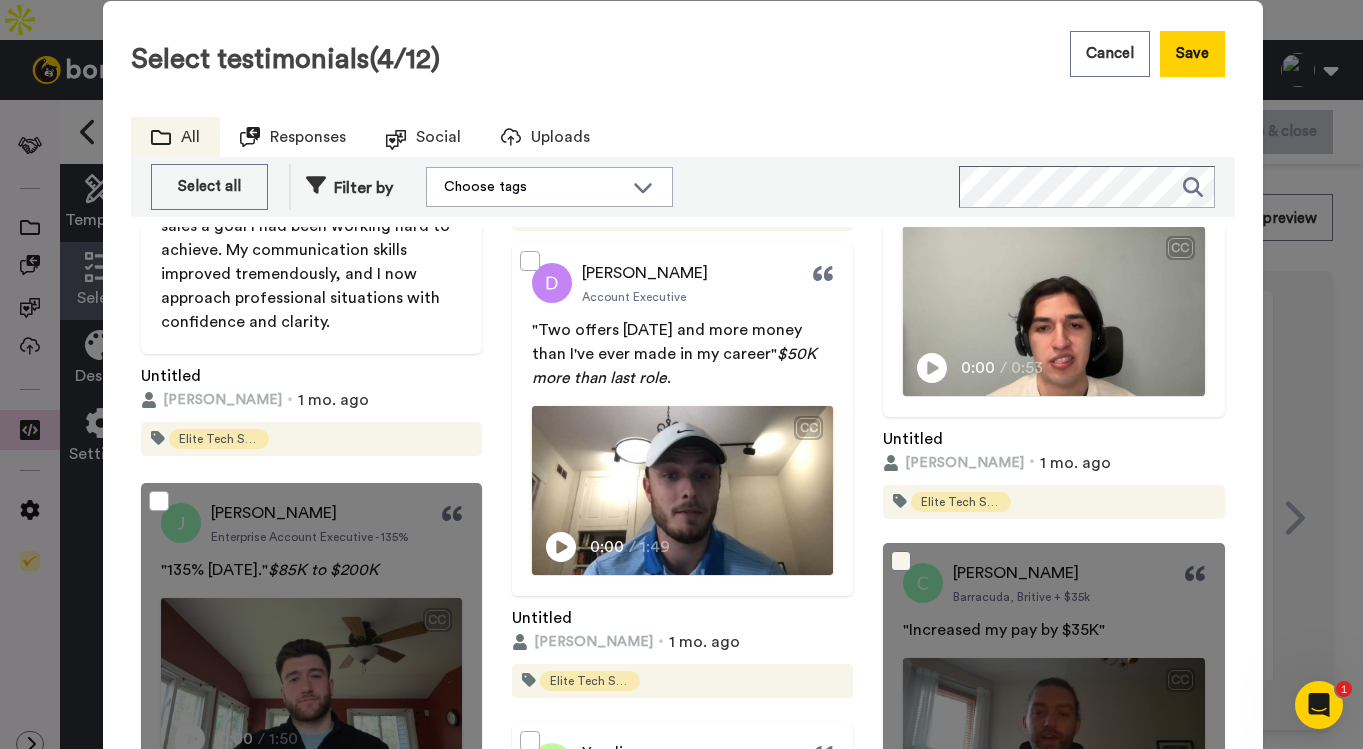 click at bounding box center (901, 561) 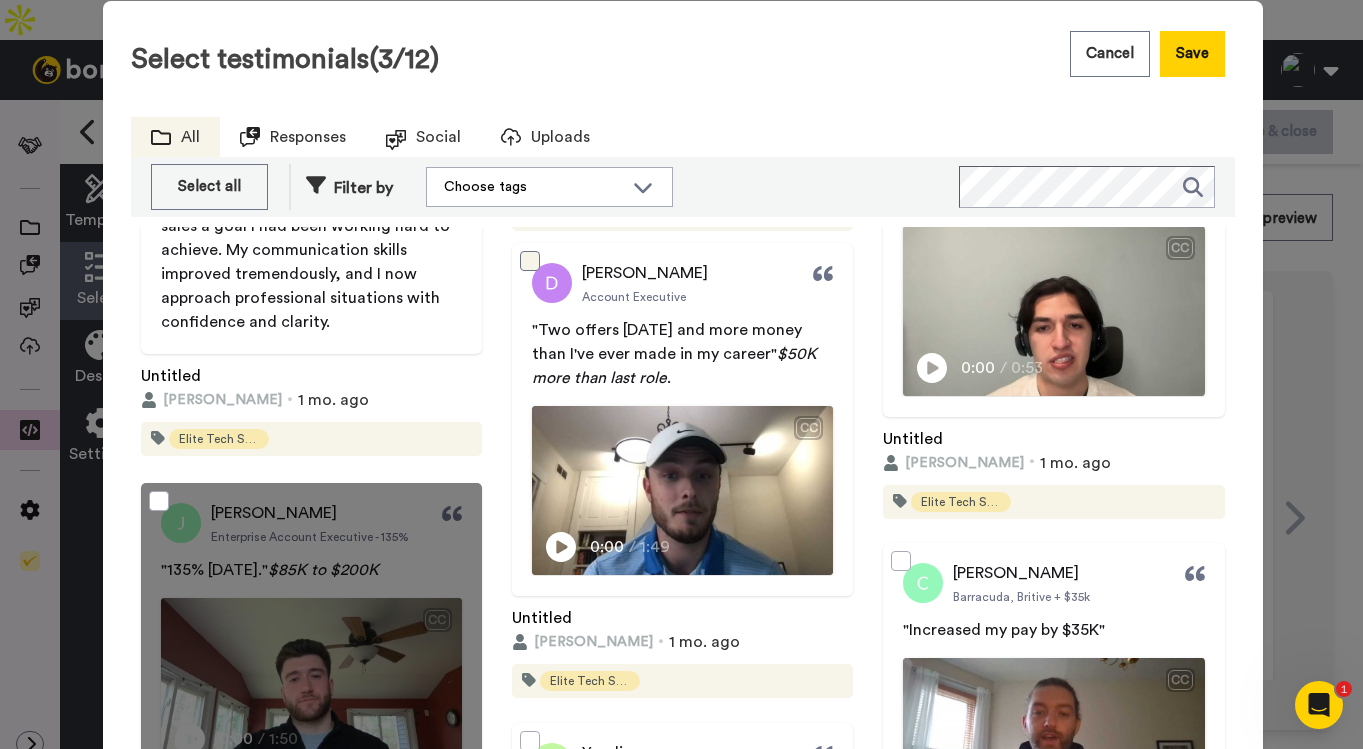 click at bounding box center [530, 261] 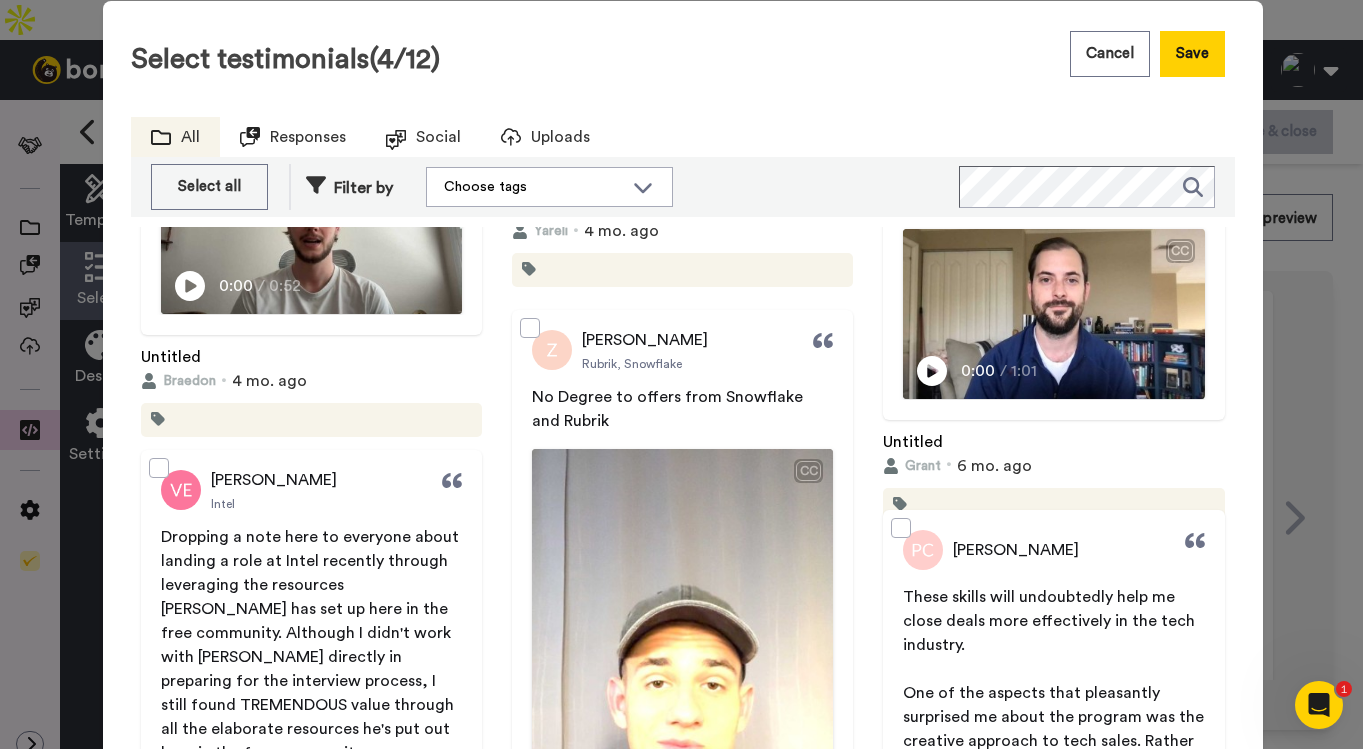 scroll, scrollTop: 4737, scrollLeft: 0, axis: vertical 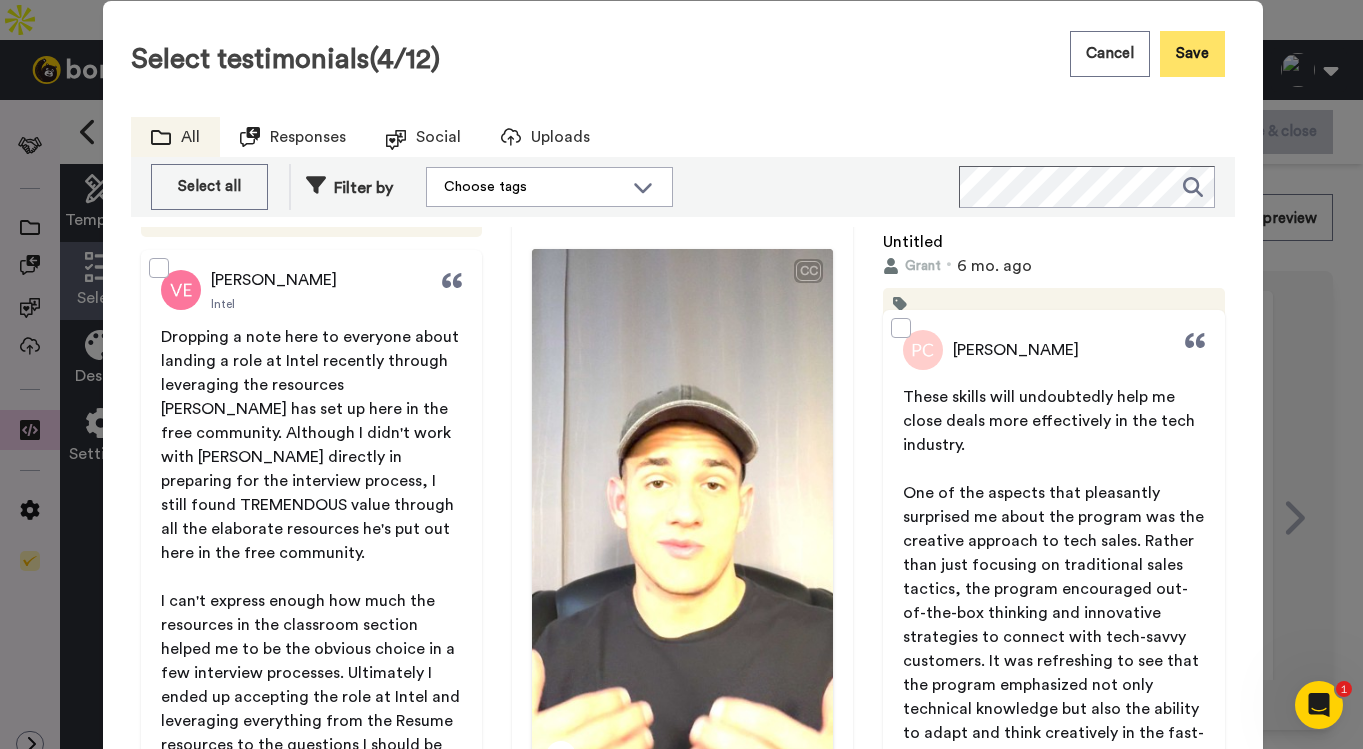 click on "Save" at bounding box center (1192, 54) 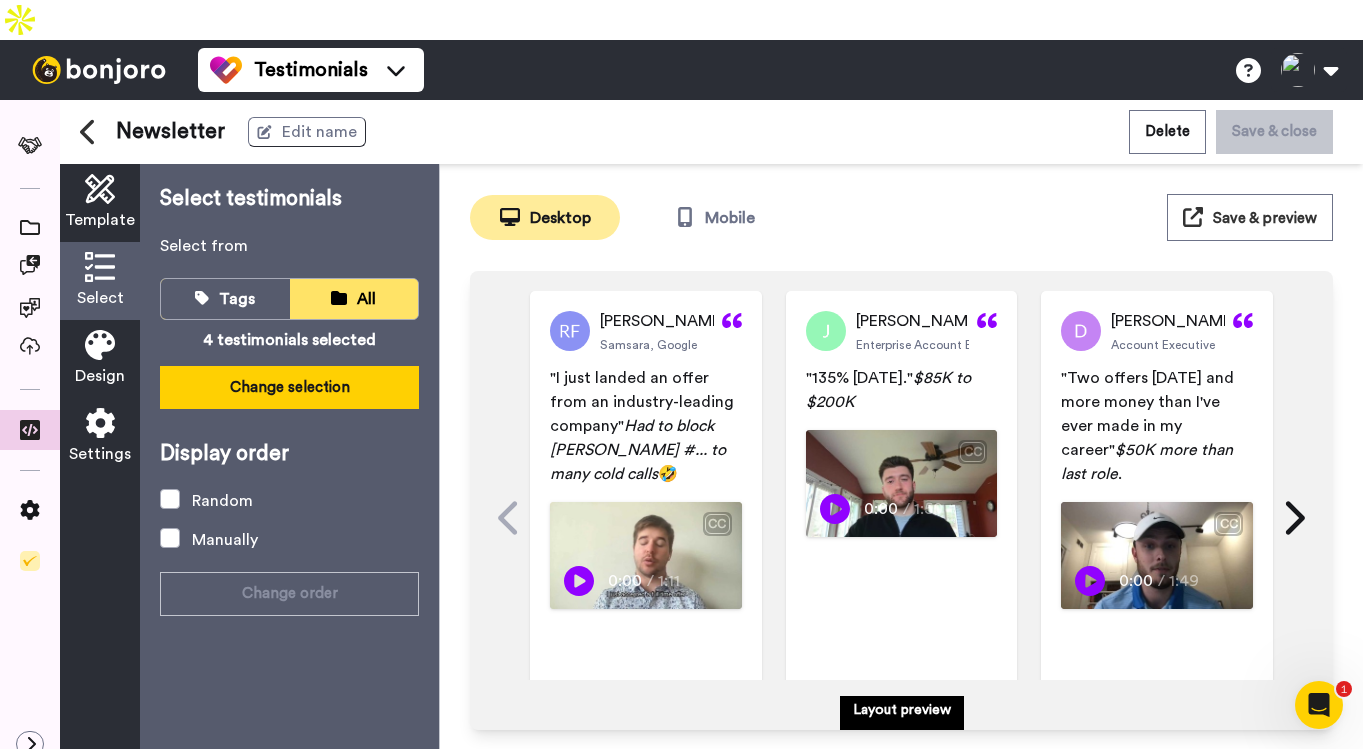 click on "Change selection" at bounding box center [289, 387] 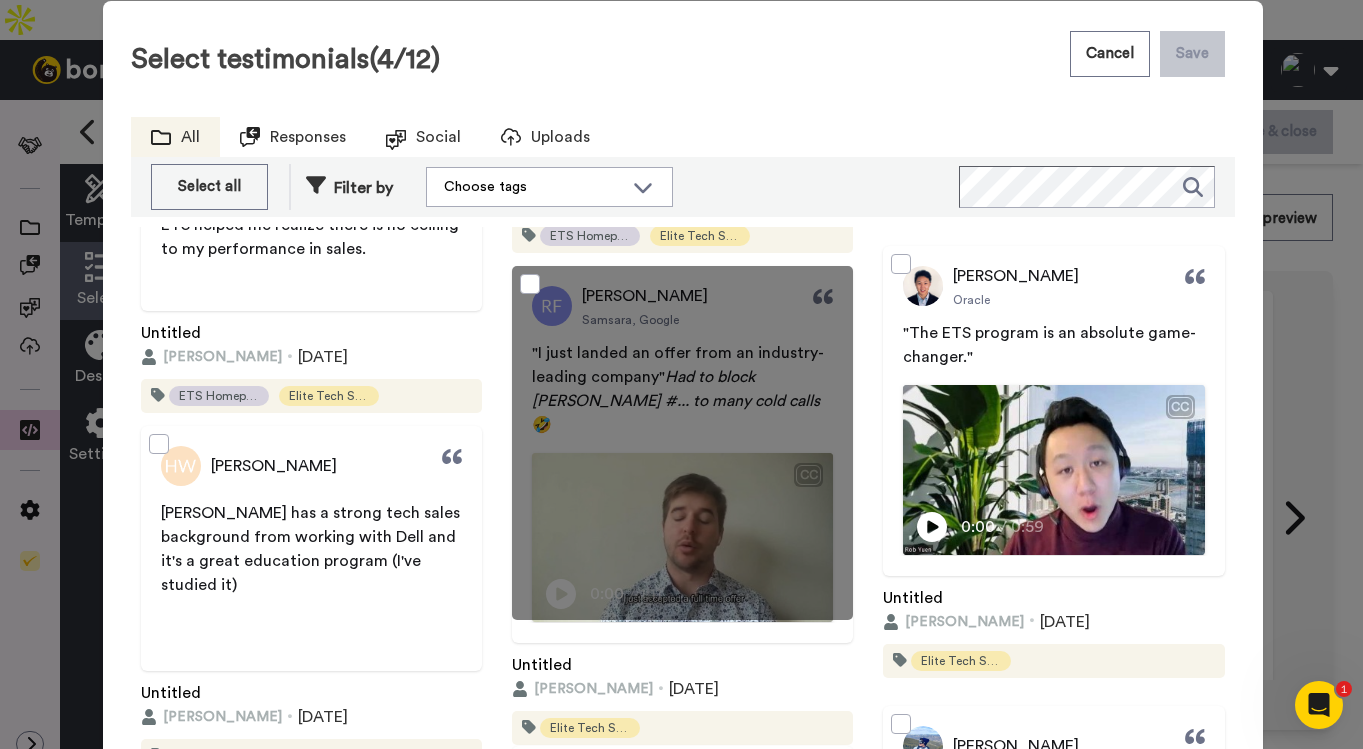 scroll, scrollTop: 5714, scrollLeft: 0, axis: vertical 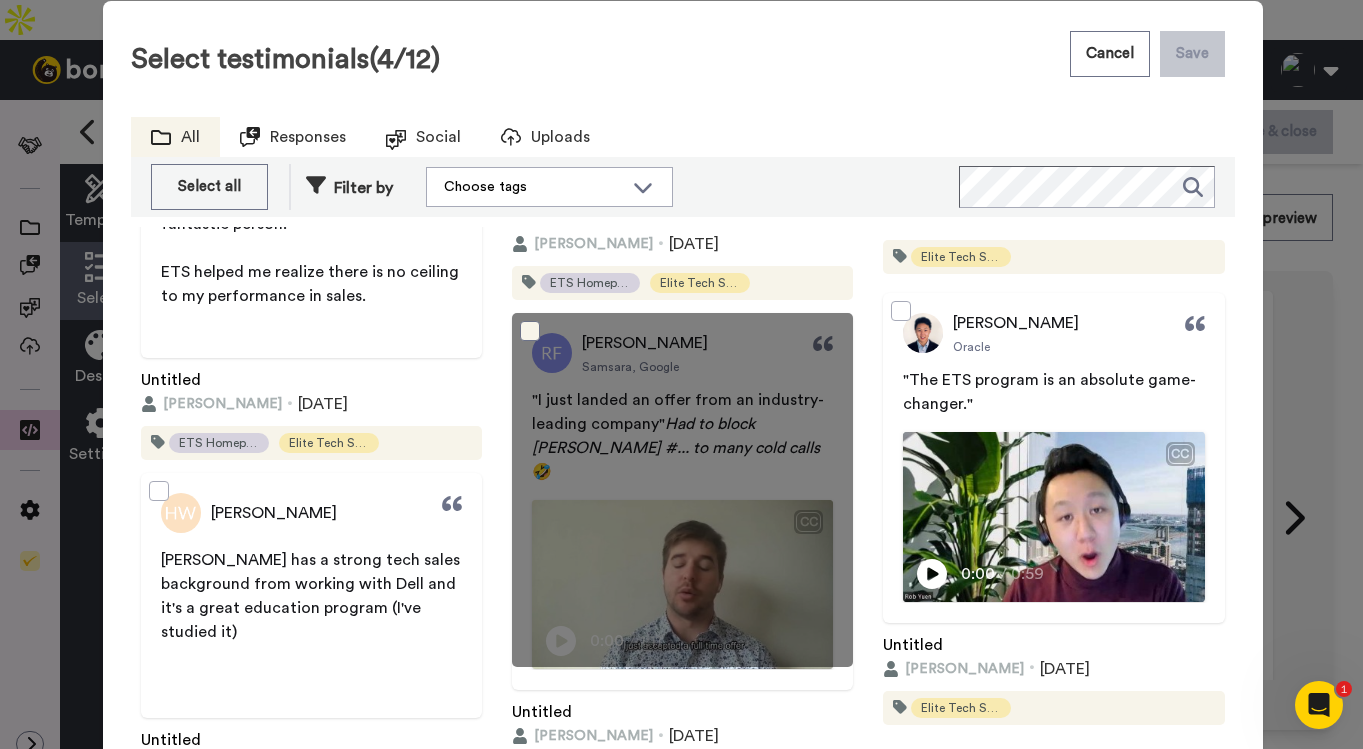 click at bounding box center (530, 331) 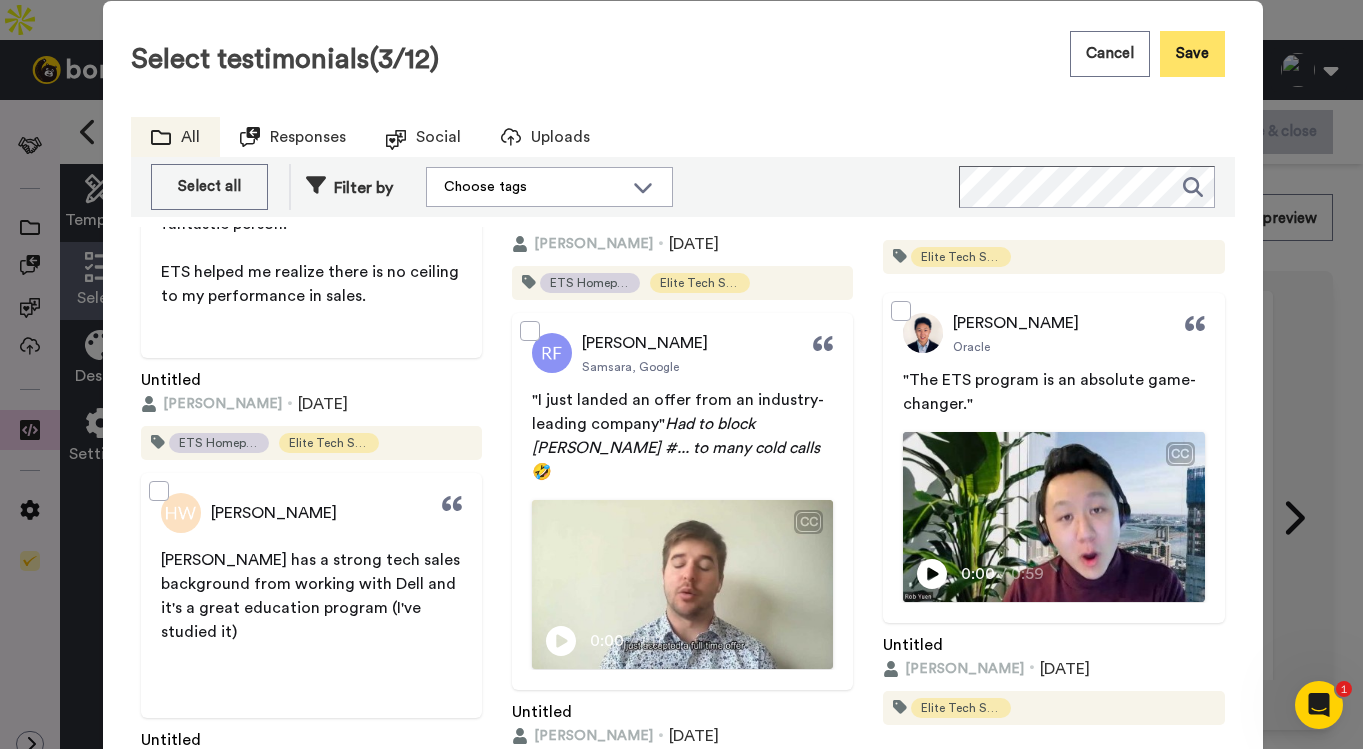 click on "Save" at bounding box center [1192, 54] 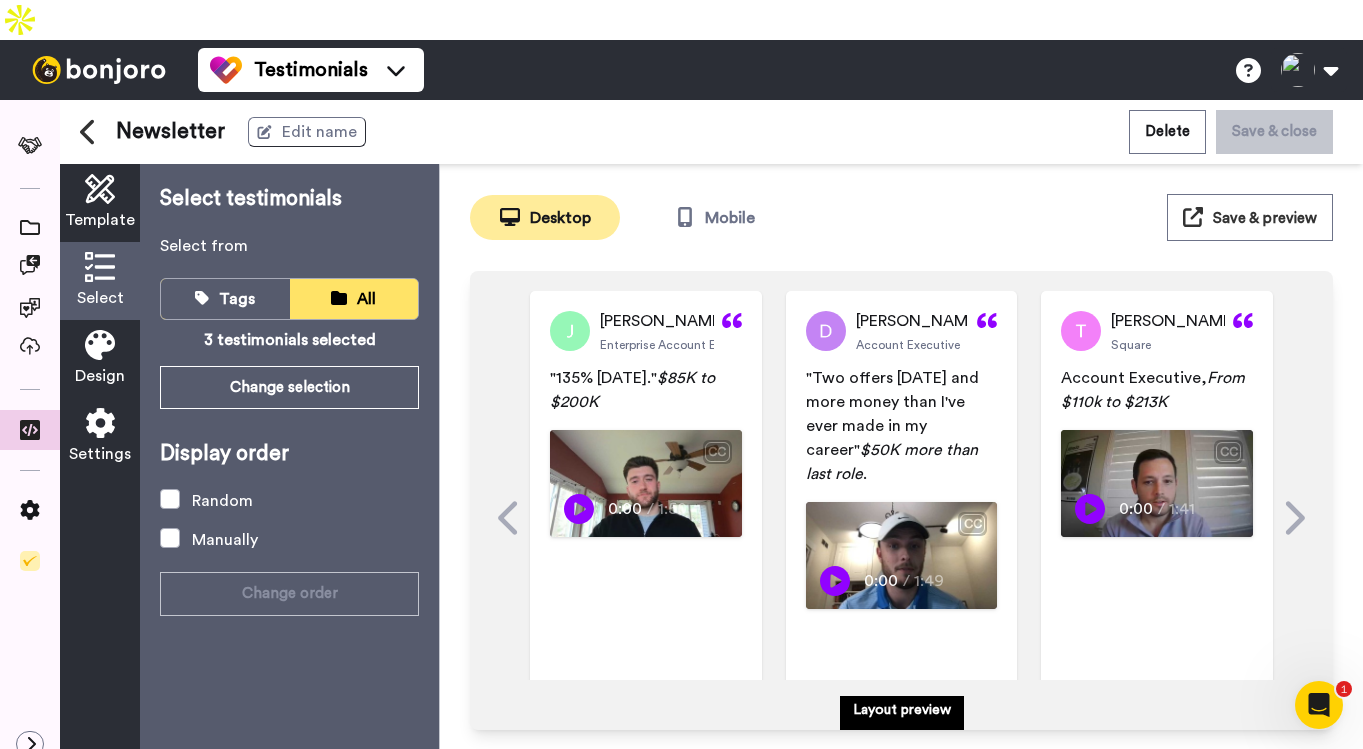 click 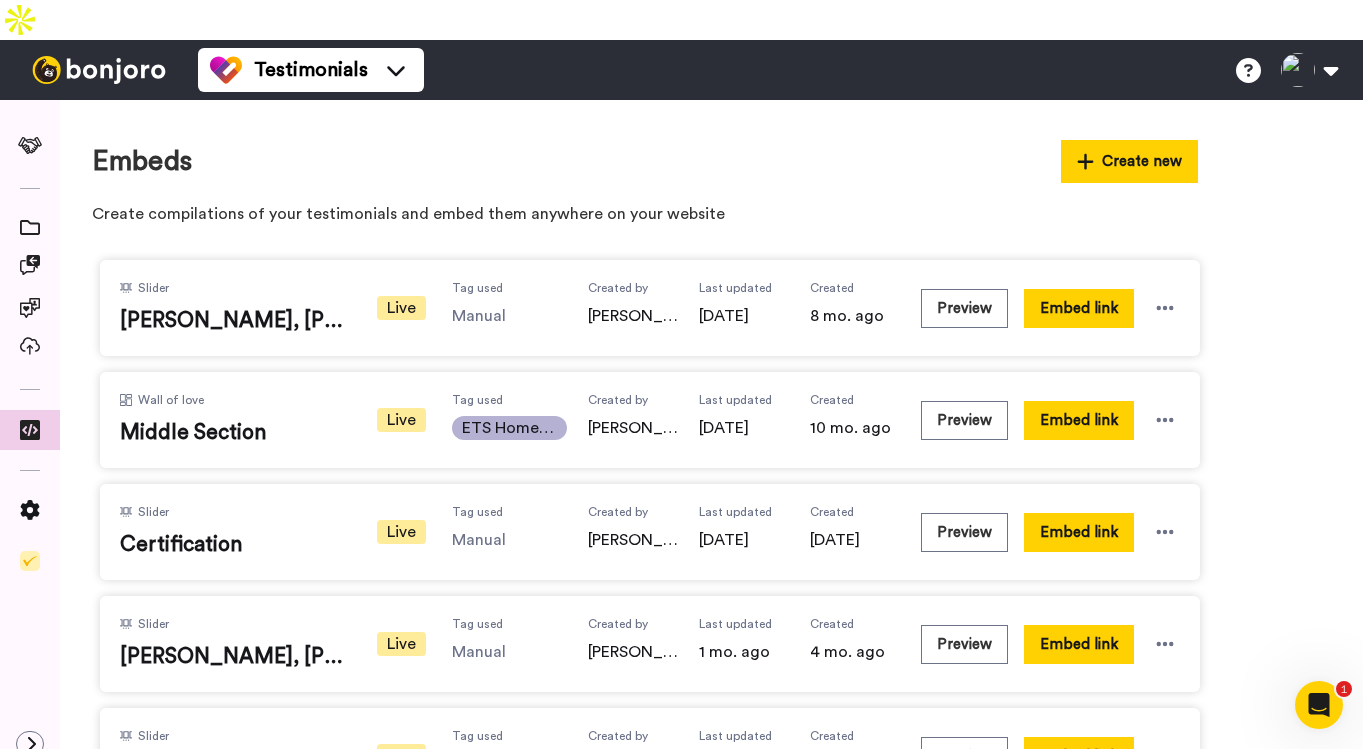 scroll, scrollTop: 603, scrollLeft: 0, axis: vertical 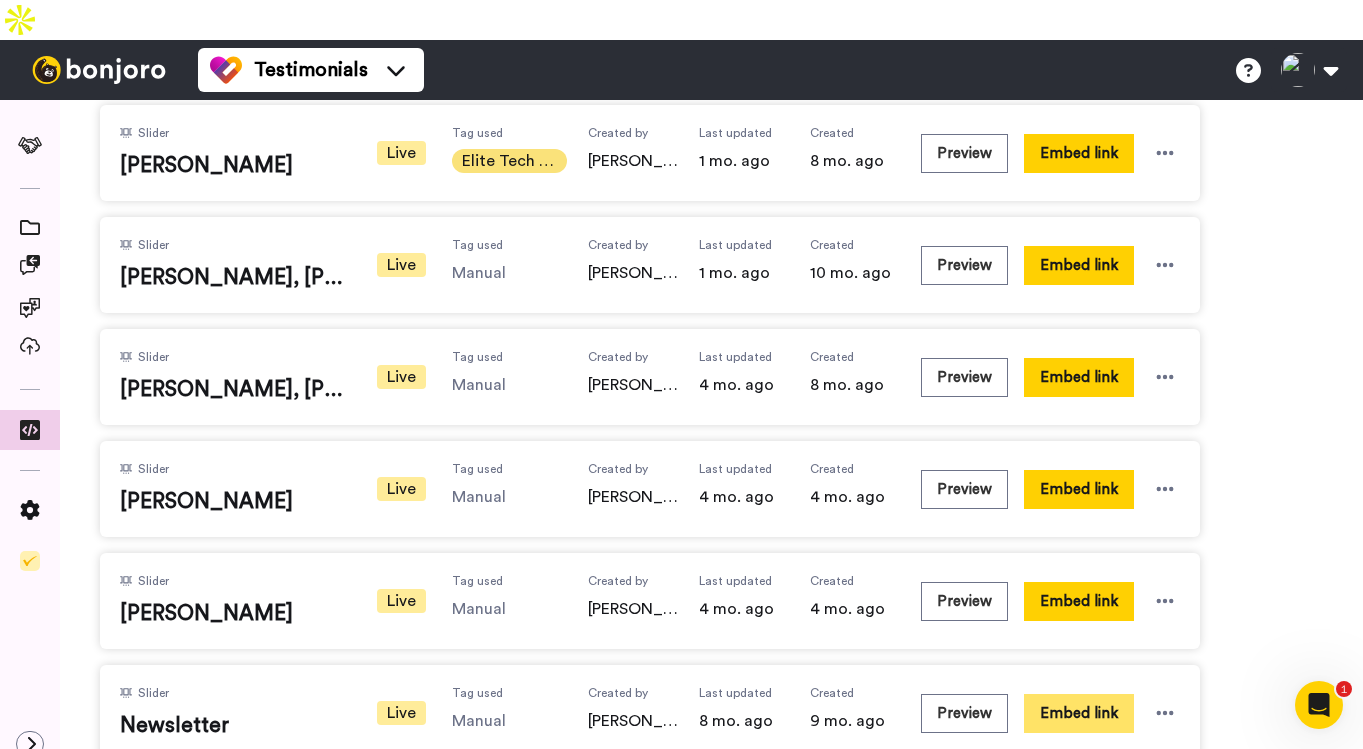 click on "Embed link" at bounding box center (1079, 713) 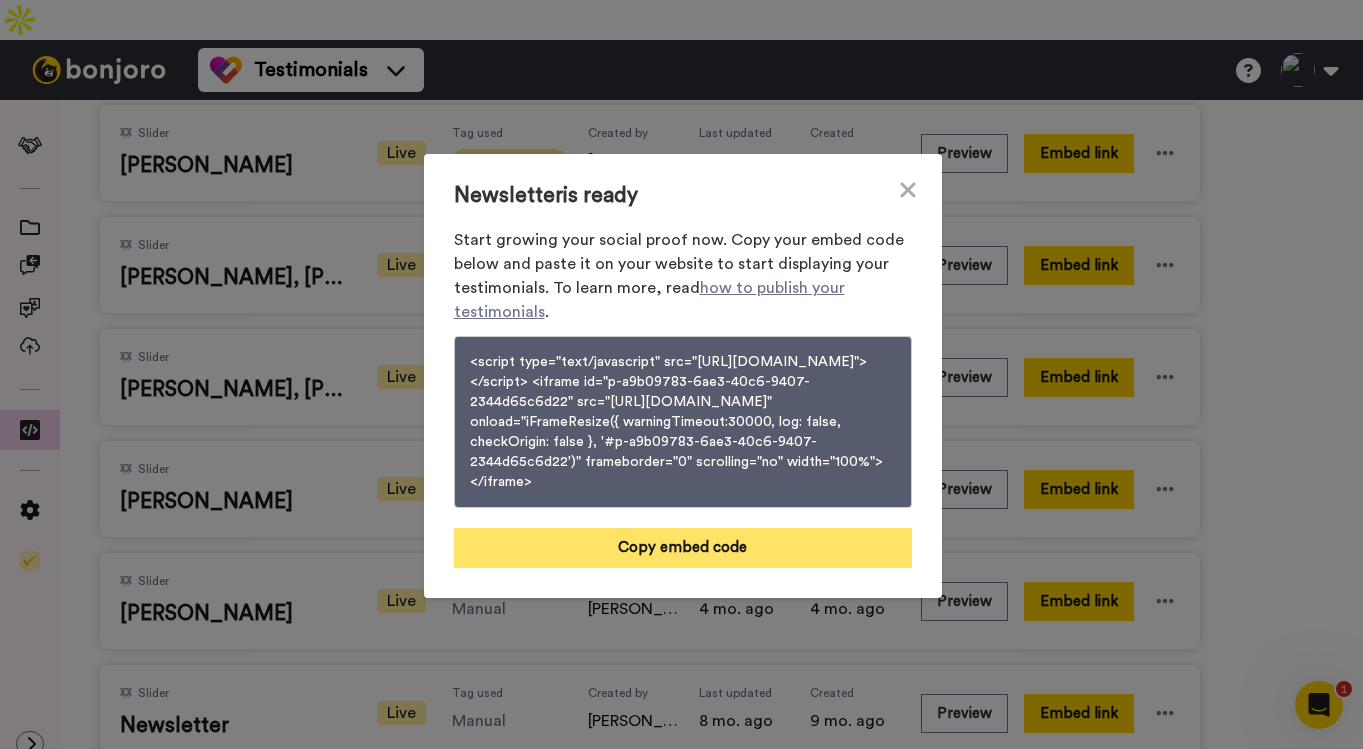 click on "Copy embed code" at bounding box center [683, 548] 